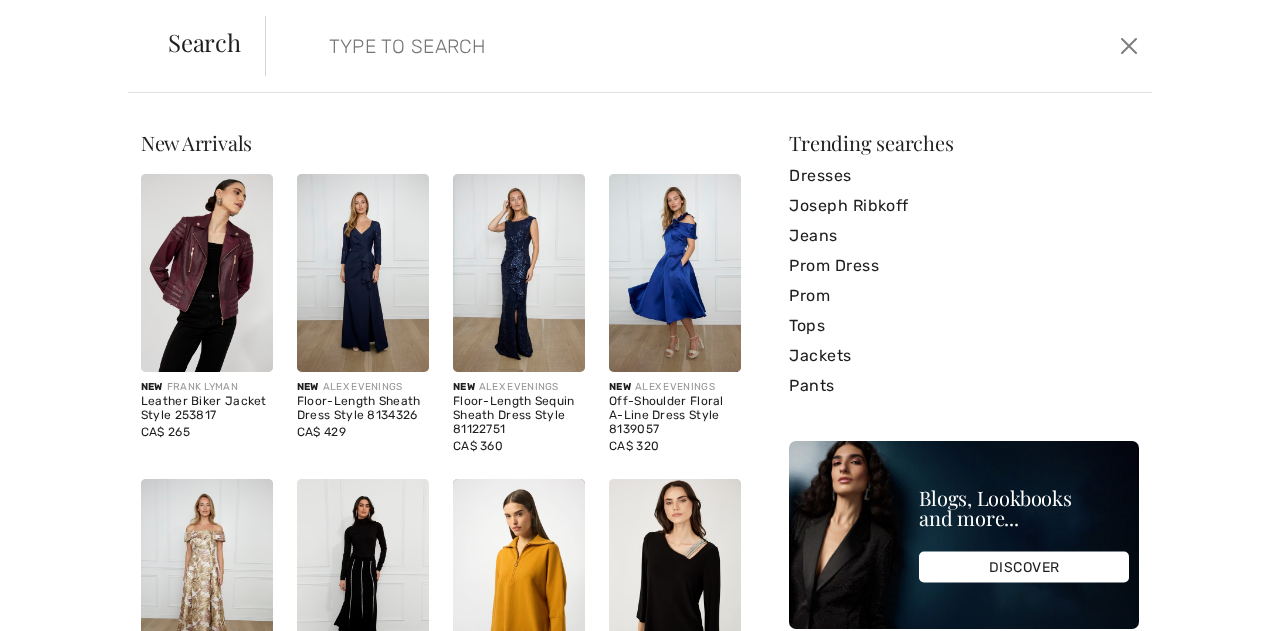 scroll, scrollTop: 0, scrollLeft: 0, axis: both 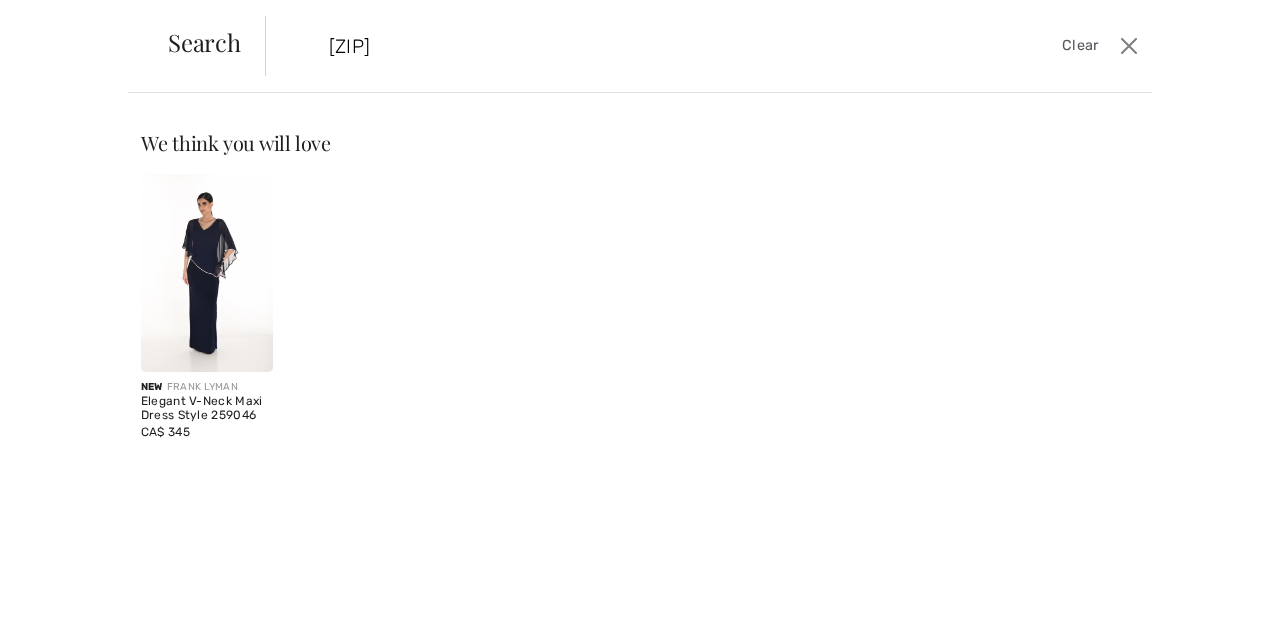 type on "259046" 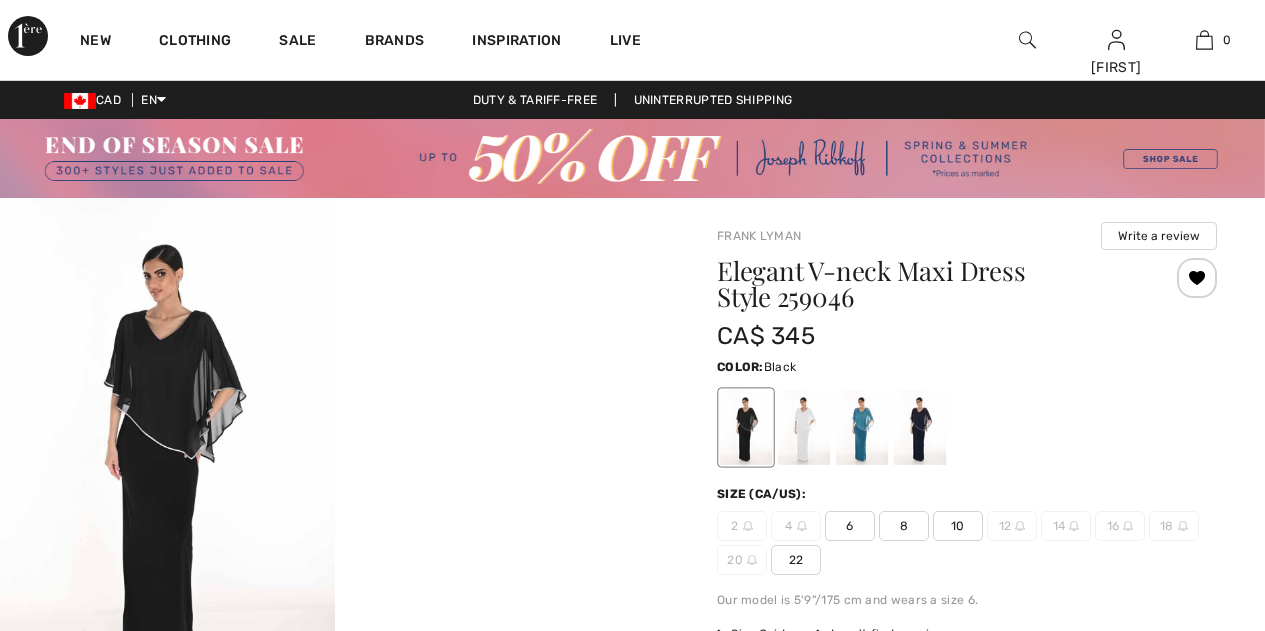 scroll, scrollTop: 0, scrollLeft: 0, axis: both 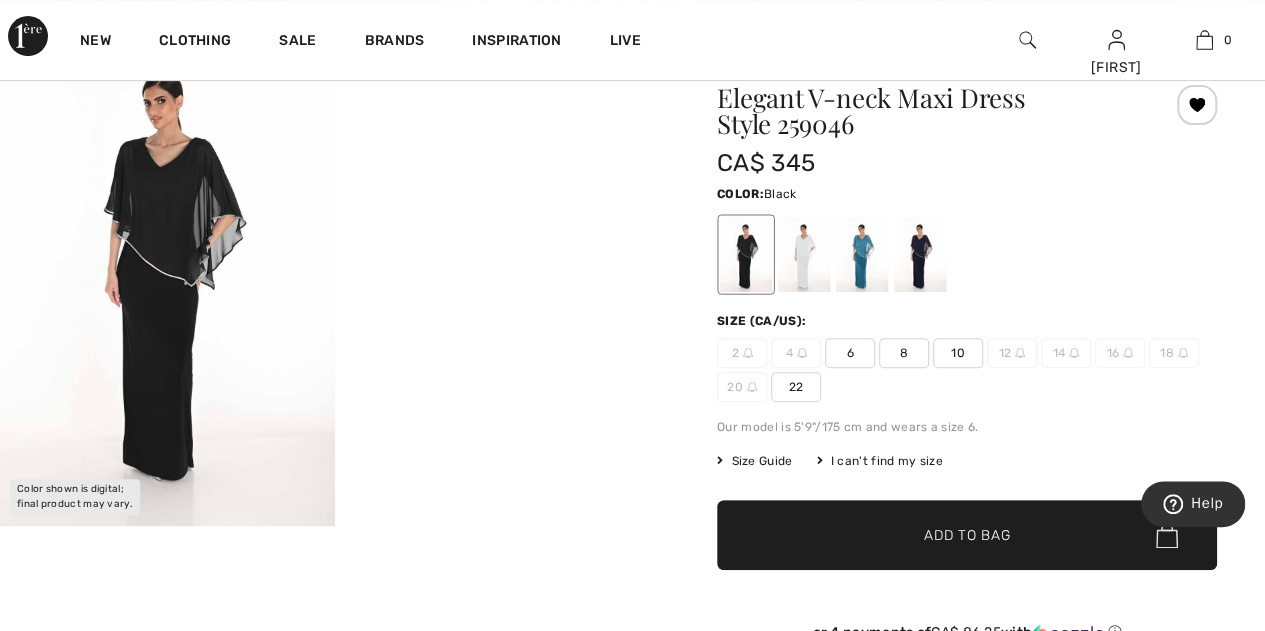 click on "8" at bounding box center (904, 353) 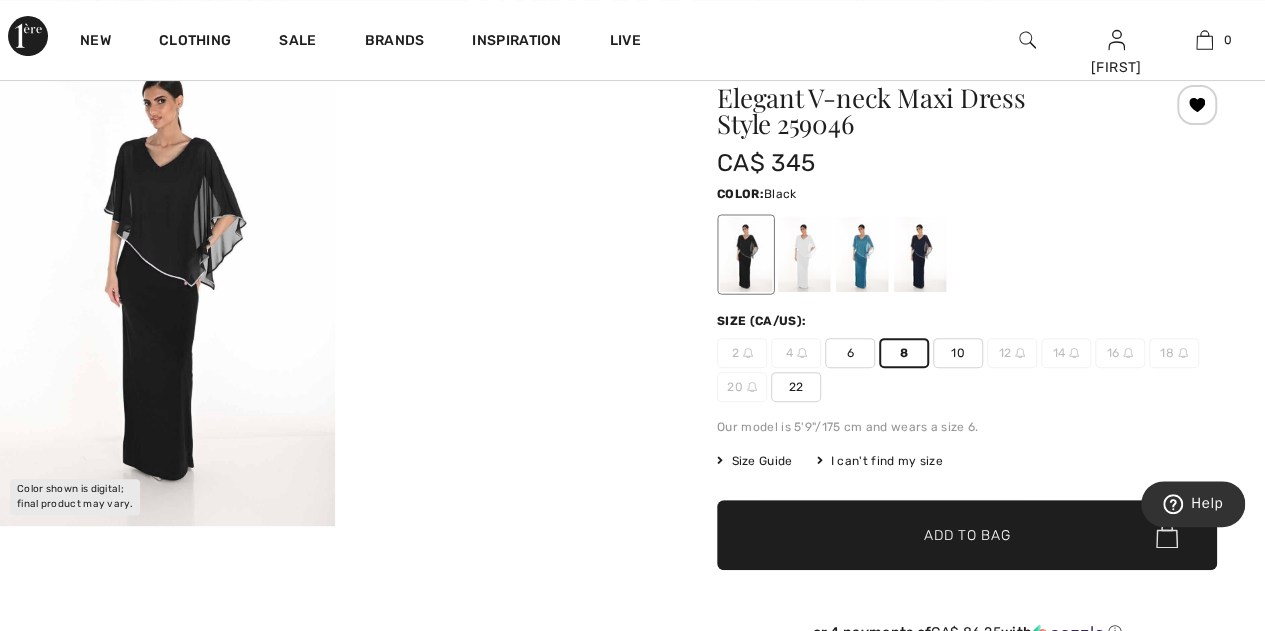 click on "Add to Bag" at bounding box center (967, 535) 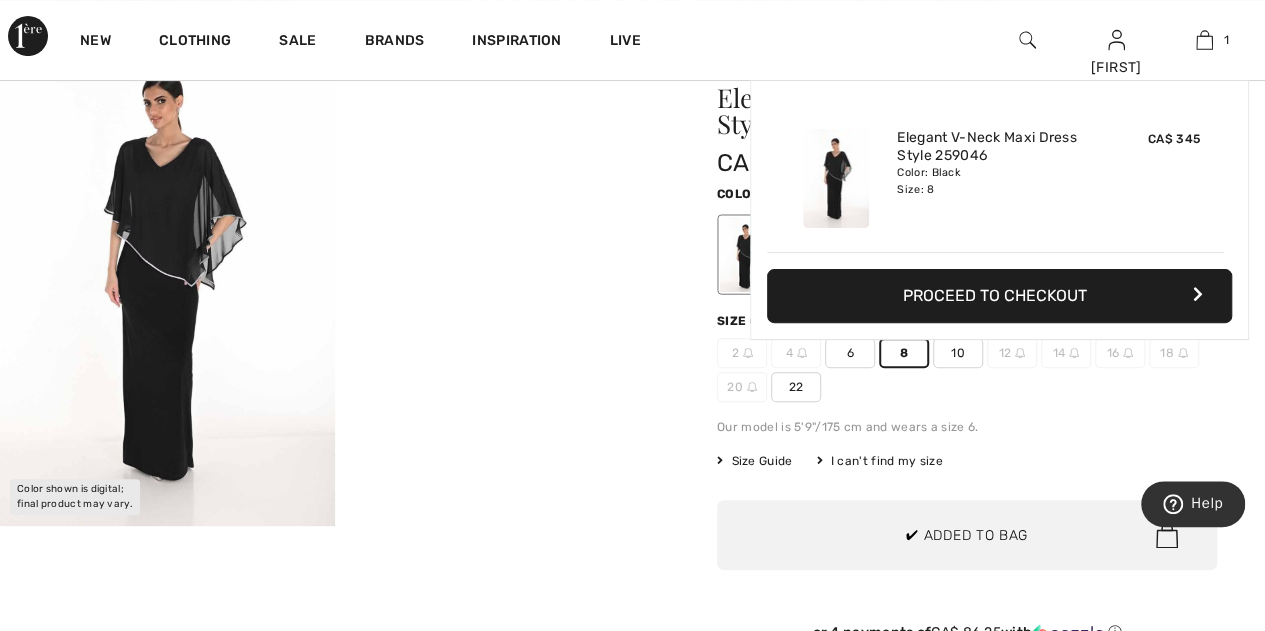 scroll, scrollTop: 0, scrollLeft: 0, axis: both 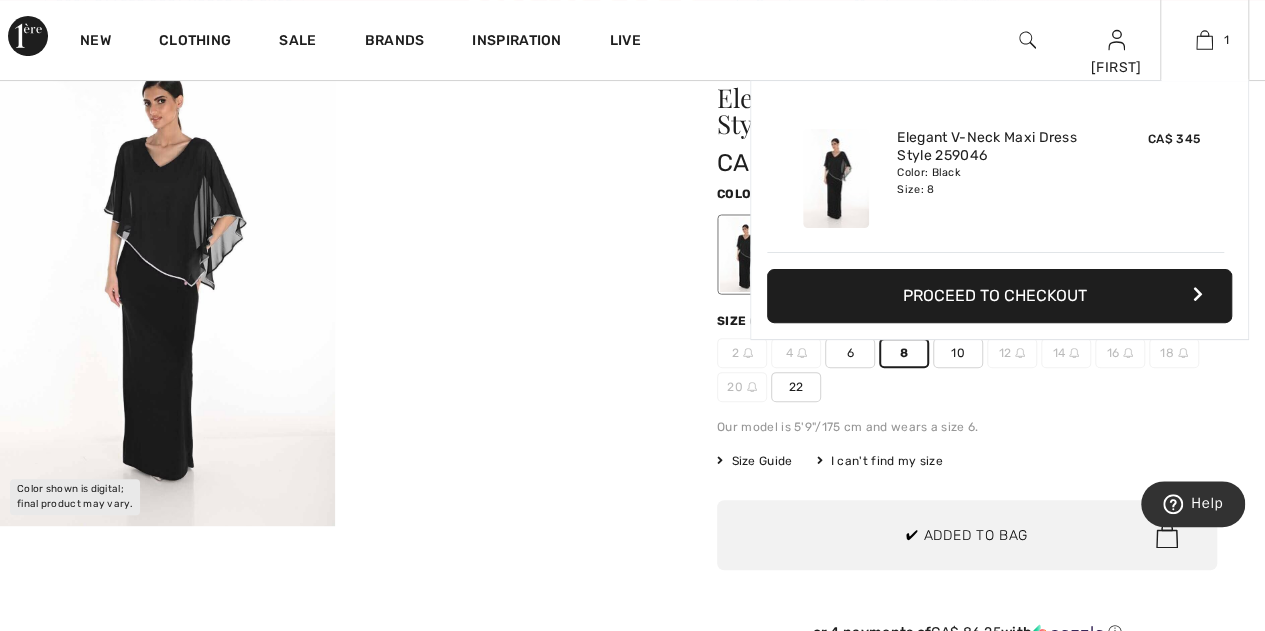 click on "Added to Bag
Frank Lyman Elegant V-neck Maxi Dress Style 259046
CA$ 345
Color: Black Size: 8
Elegant V-Neck Maxi Dress Style 259046 Color: Black Size: 8
CA$ 345
Proceed to Checkout
Proceed to Checkout" at bounding box center [999, 257] 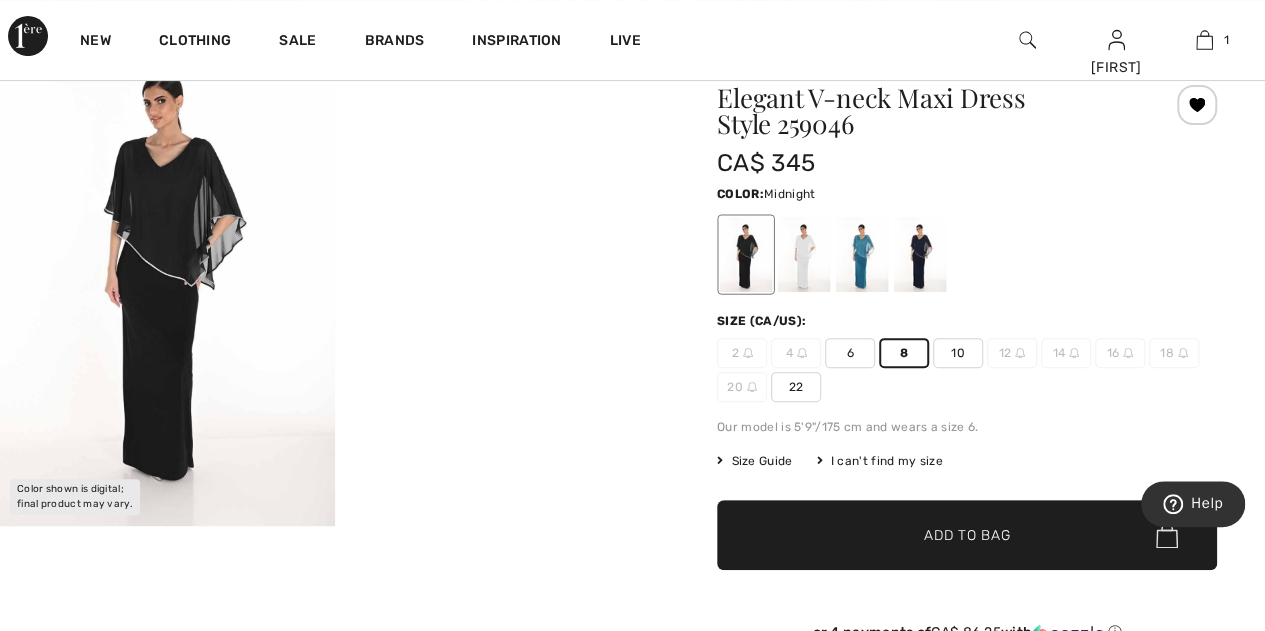 click at bounding box center (920, 254) 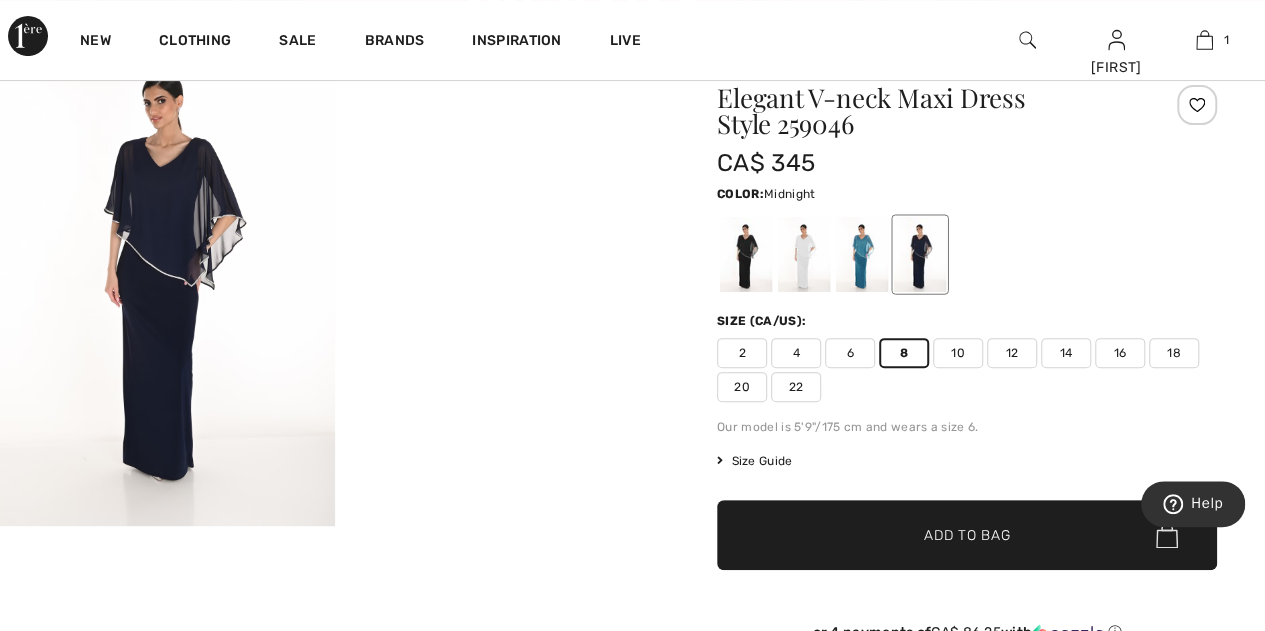 click on "Add to Bag" at bounding box center (967, 535) 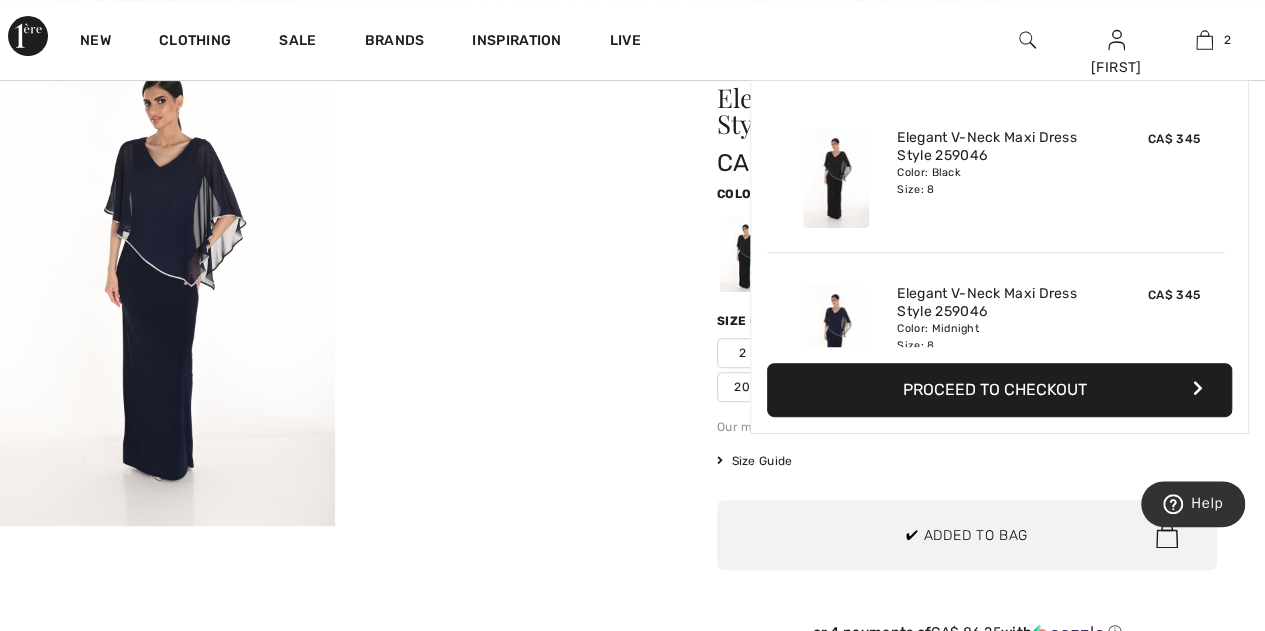 scroll, scrollTop: 0, scrollLeft: 0, axis: both 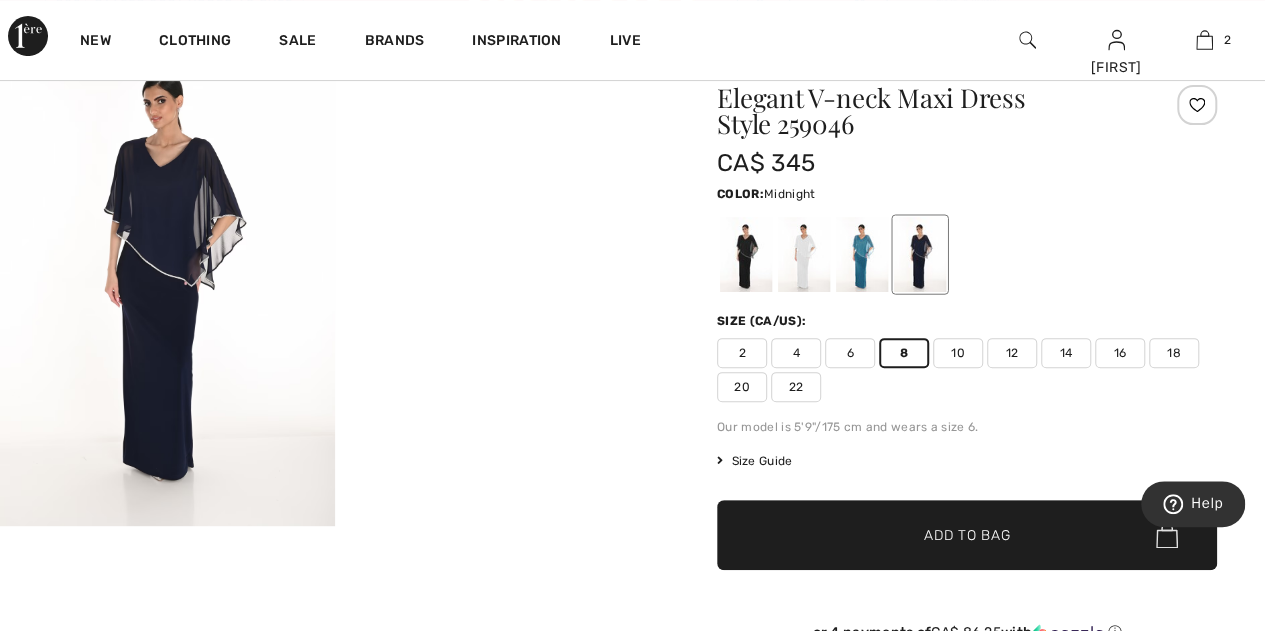 click at bounding box center [334, 276] 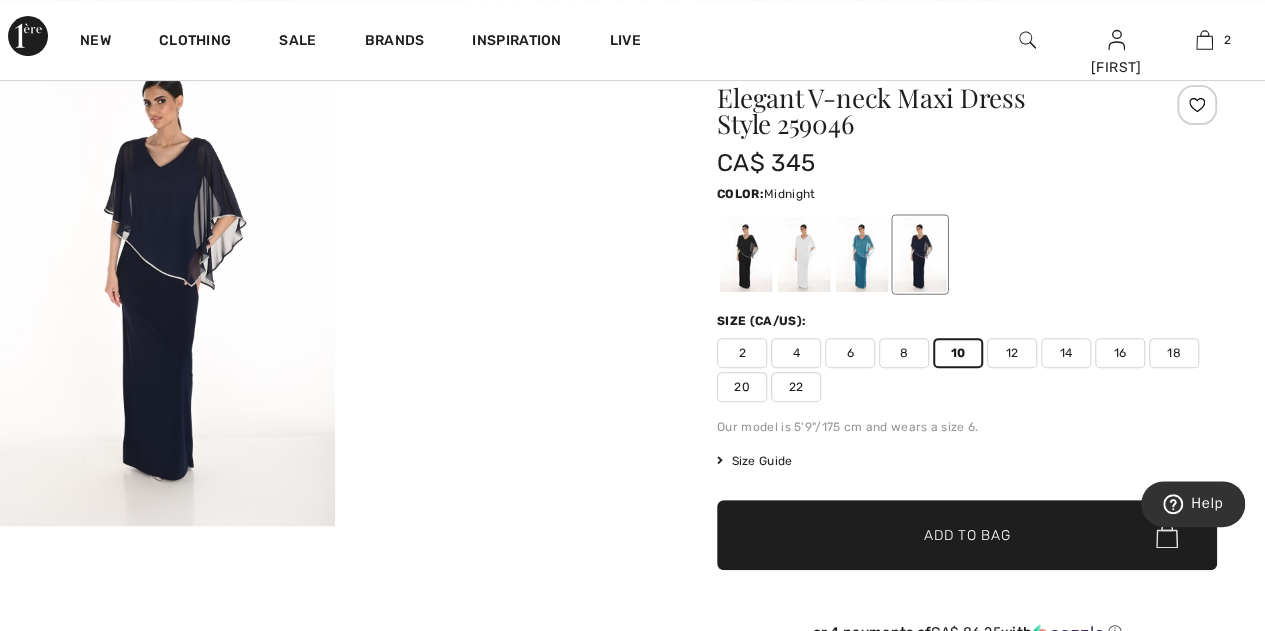click on "✔ Added to Bag
Add to Bag" at bounding box center (967, 535) 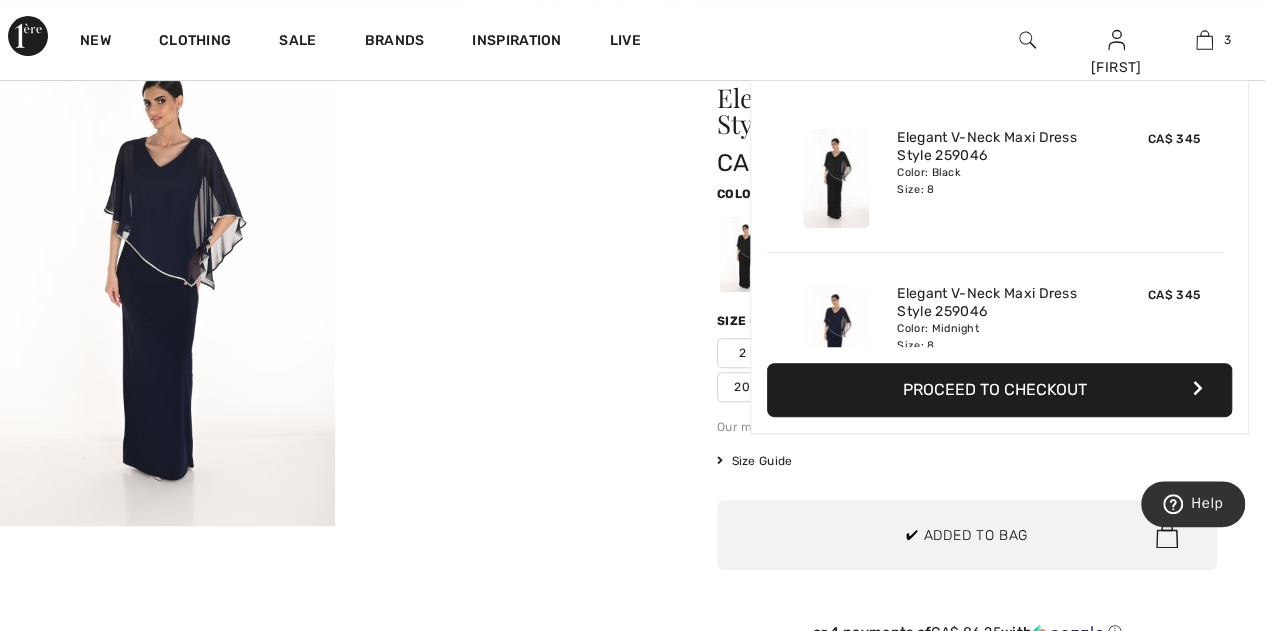 scroll, scrollTop: 0, scrollLeft: 0, axis: both 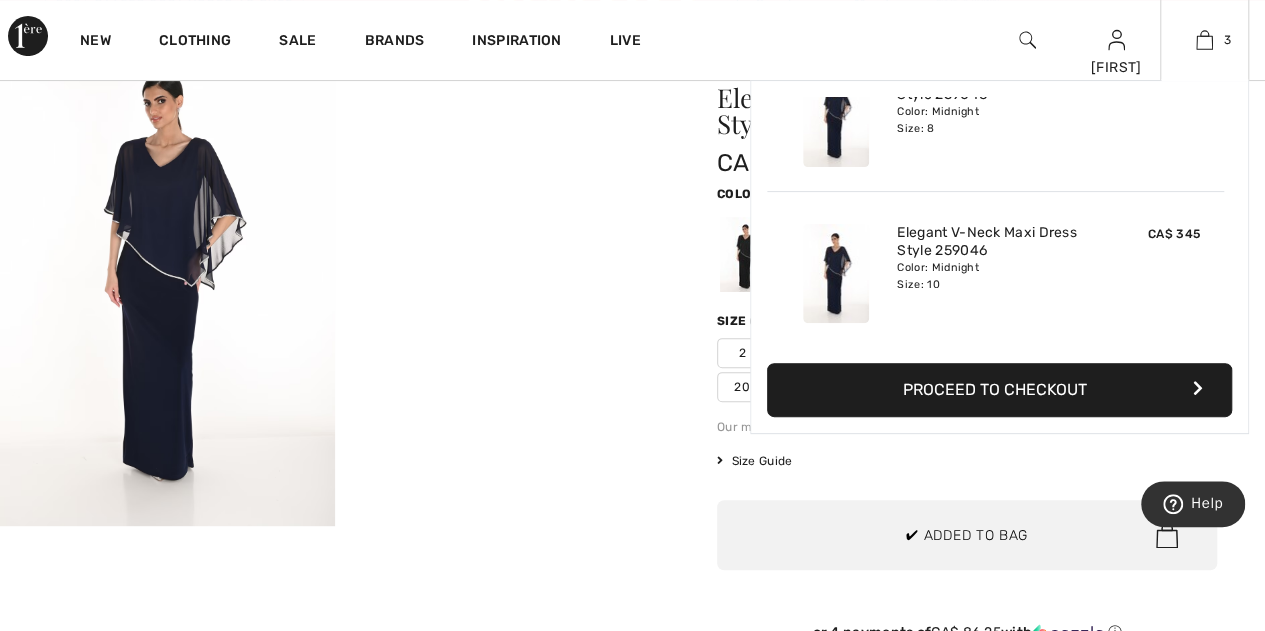 click on "Proceed to Checkout" at bounding box center (999, 390) 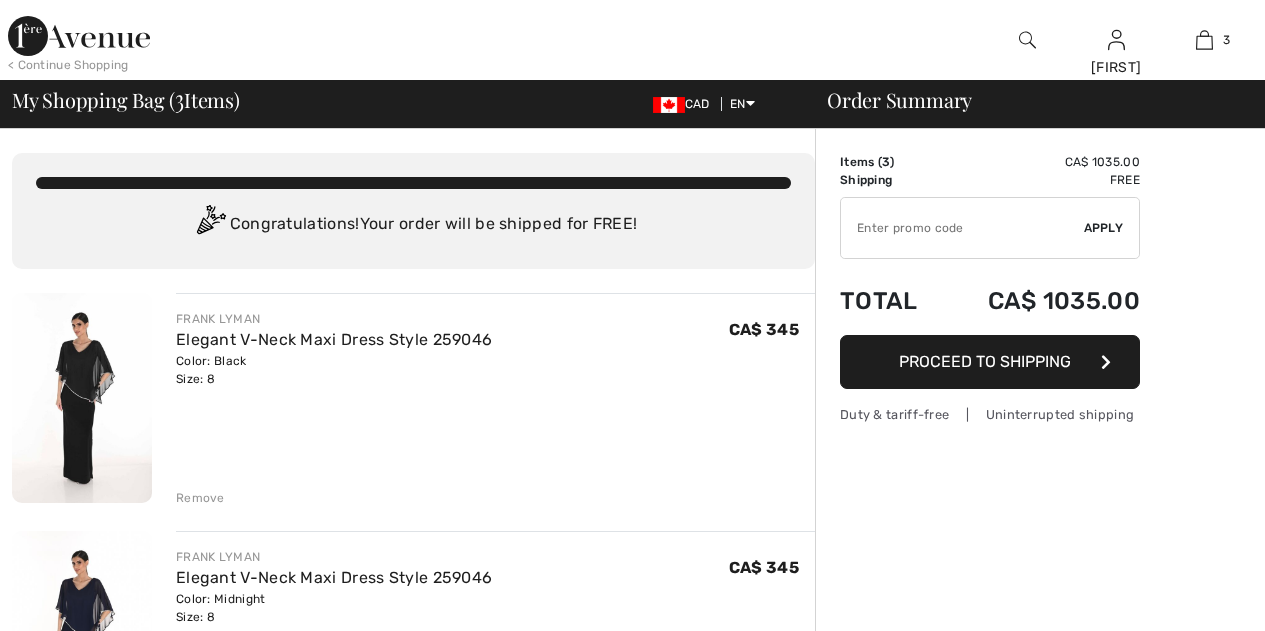 scroll, scrollTop: 0, scrollLeft: 0, axis: both 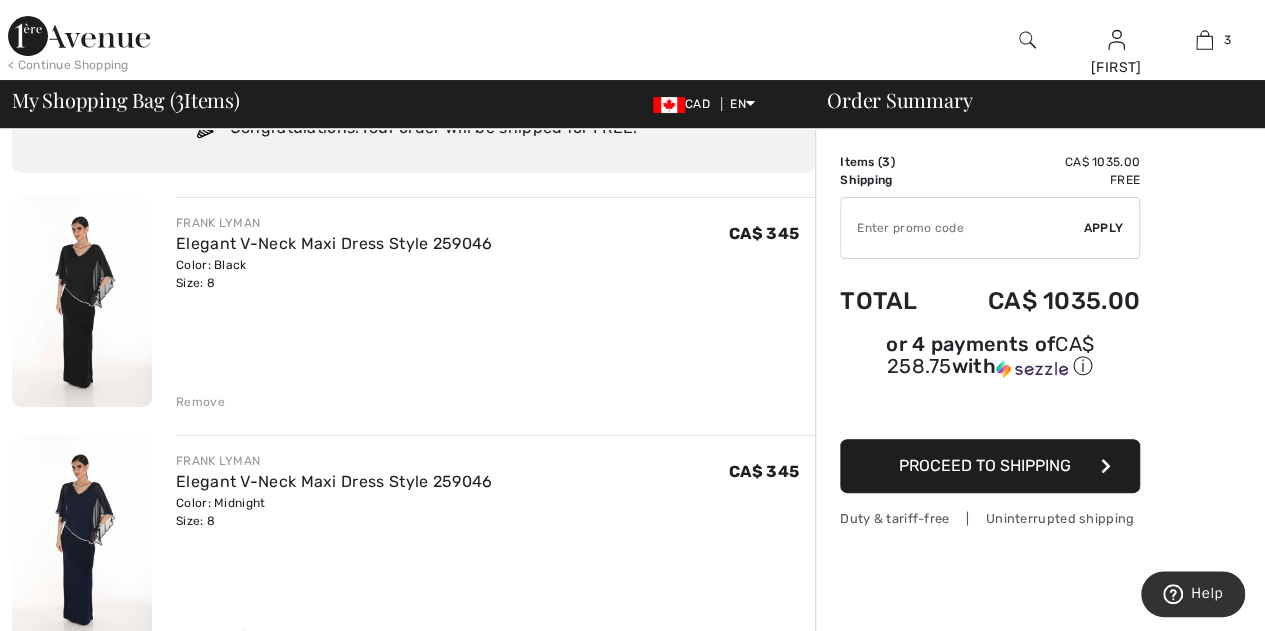 click on "Remove" at bounding box center (200, 402) 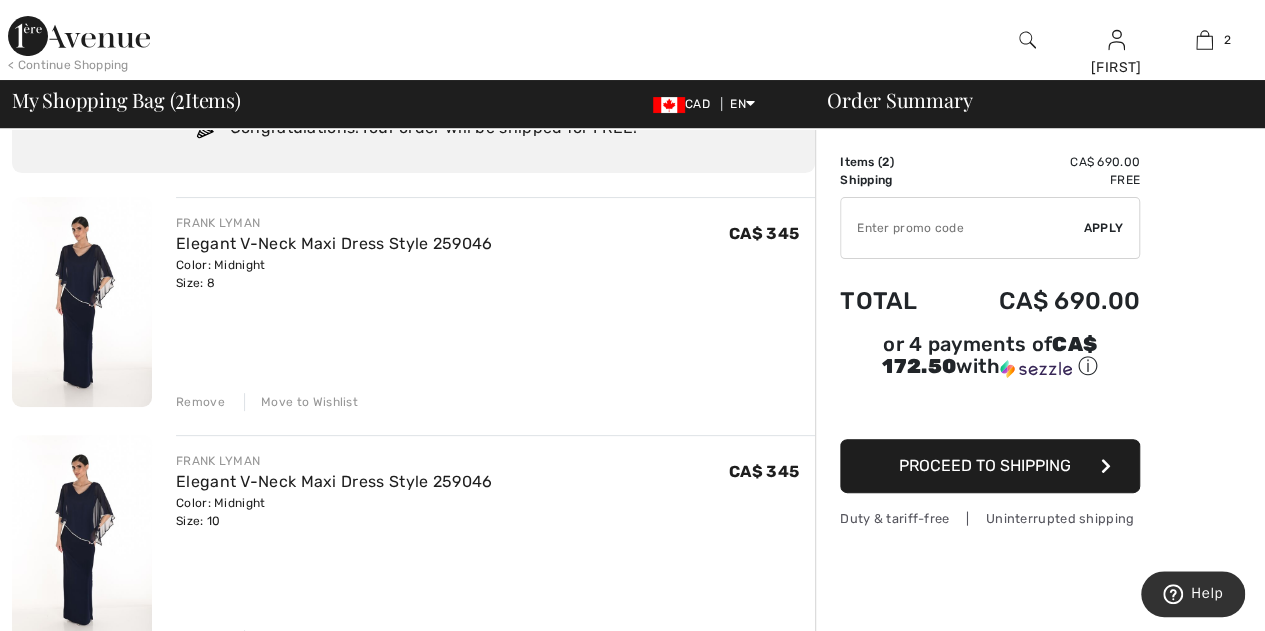 scroll, scrollTop: 95, scrollLeft: 0, axis: vertical 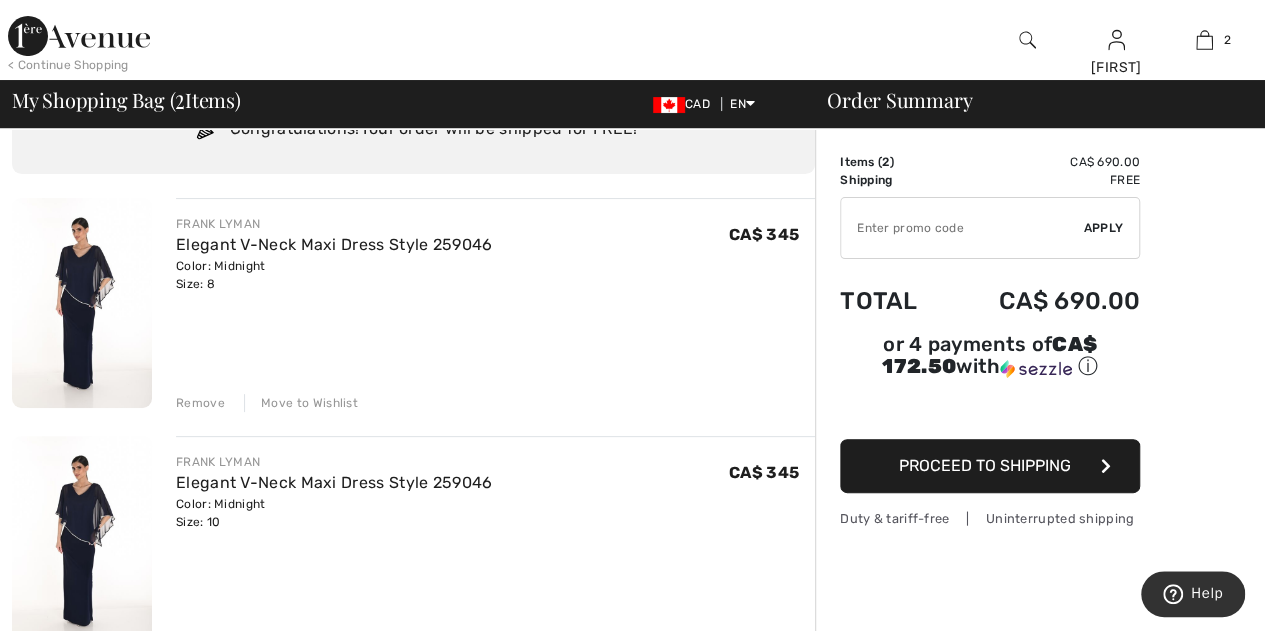 click at bounding box center (962, 228) 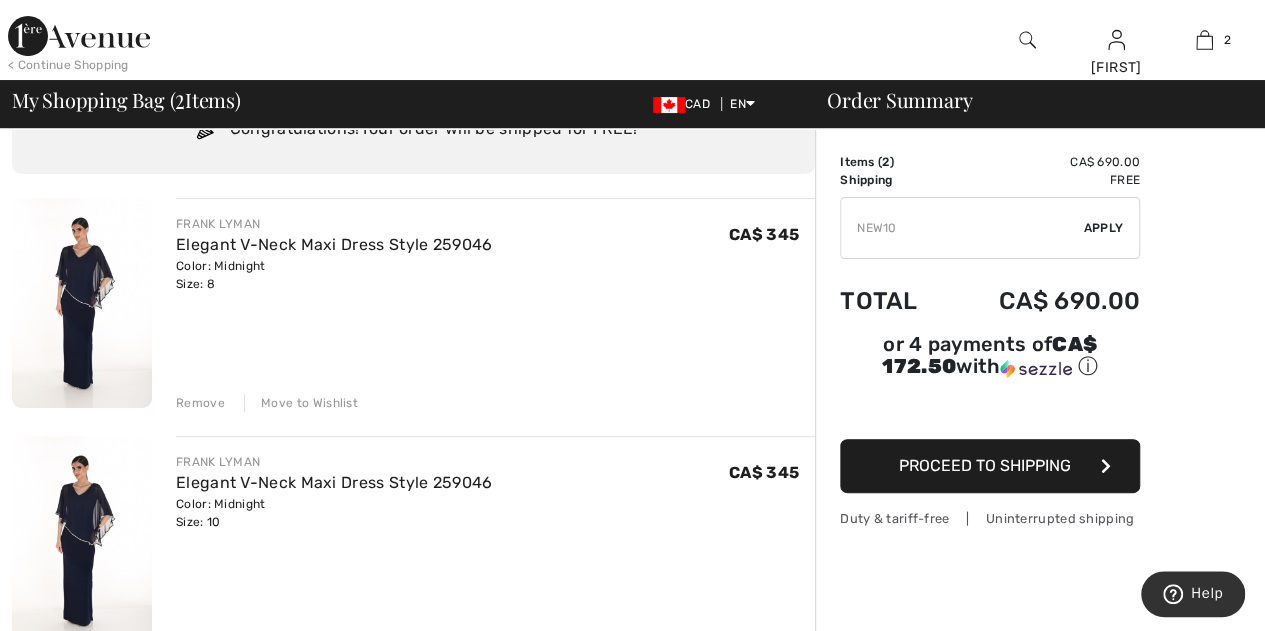 type on "NEW10" 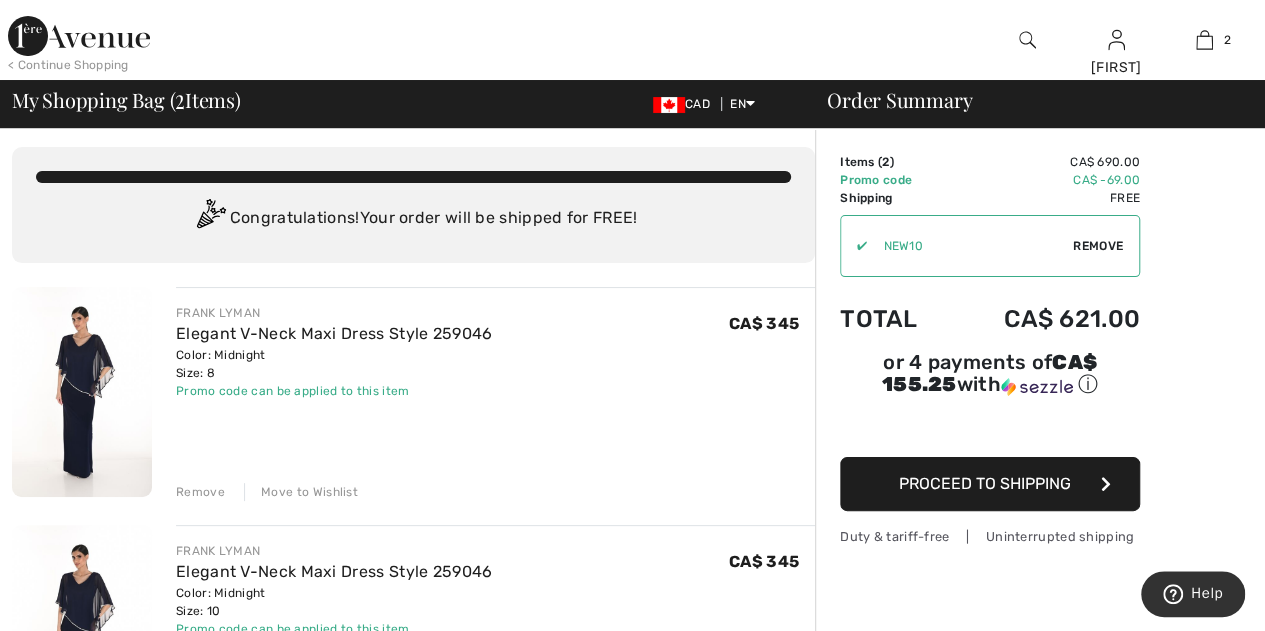 scroll, scrollTop: 0, scrollLeft: 0, axis: both 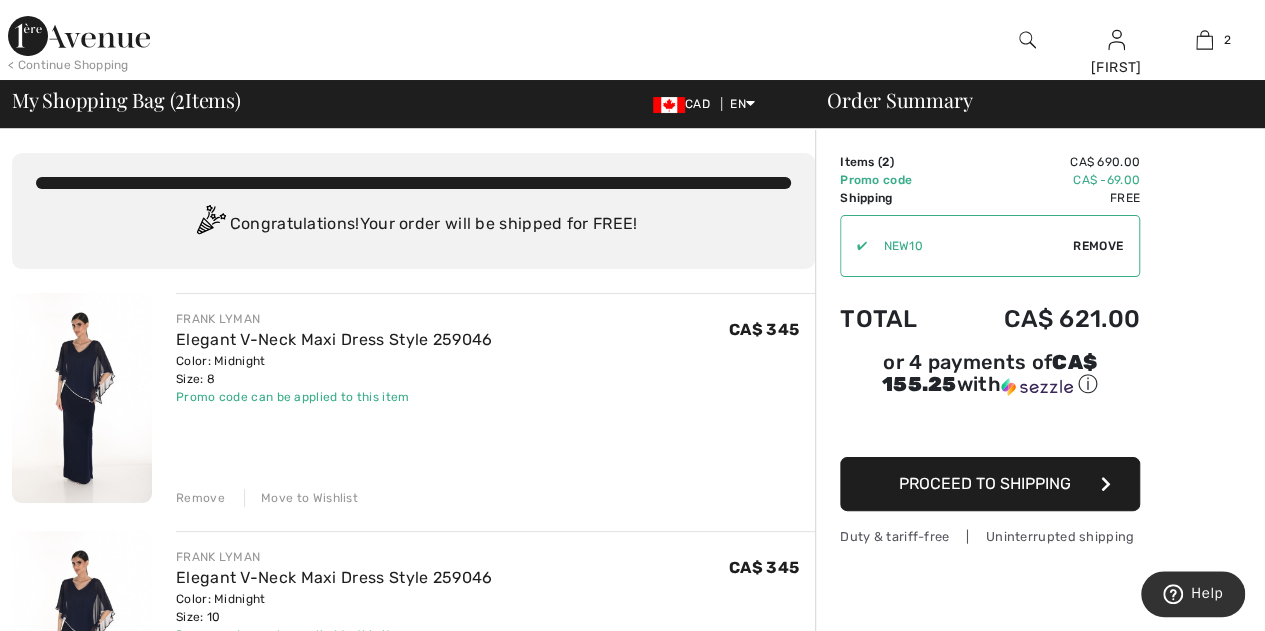 click at bounding box center (79, 36) 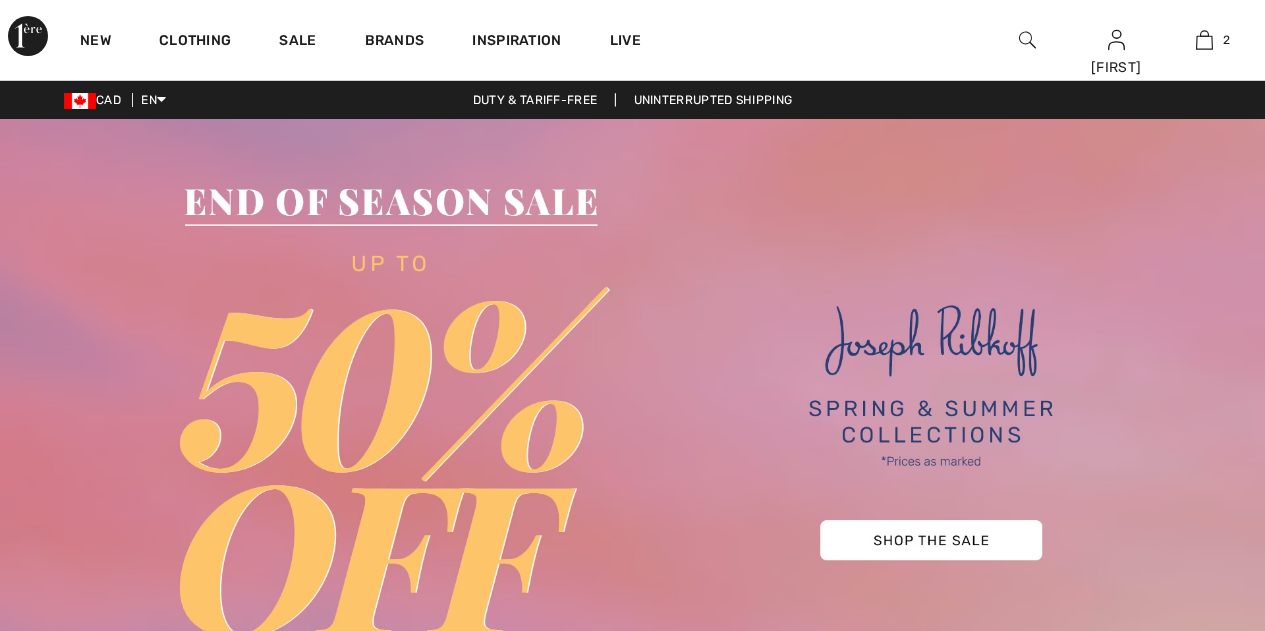 scroll, scrollTop: 0, scrollLeft: 0, axis: both 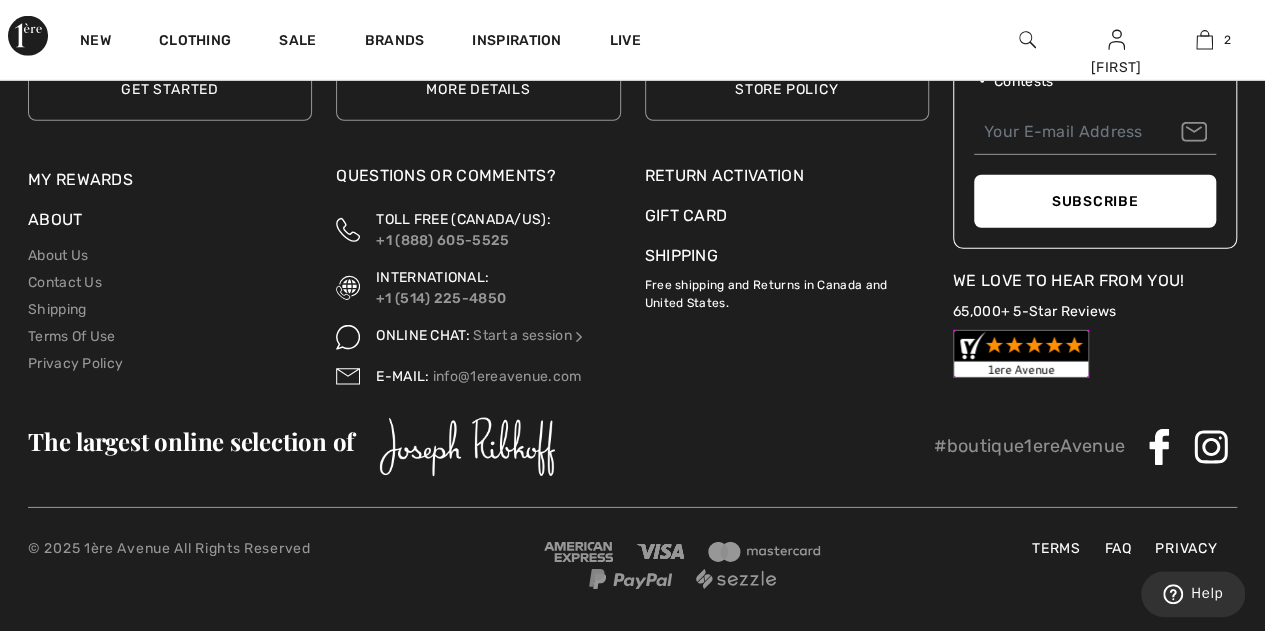 click on "Shipping" at bounding box center [681, 255] 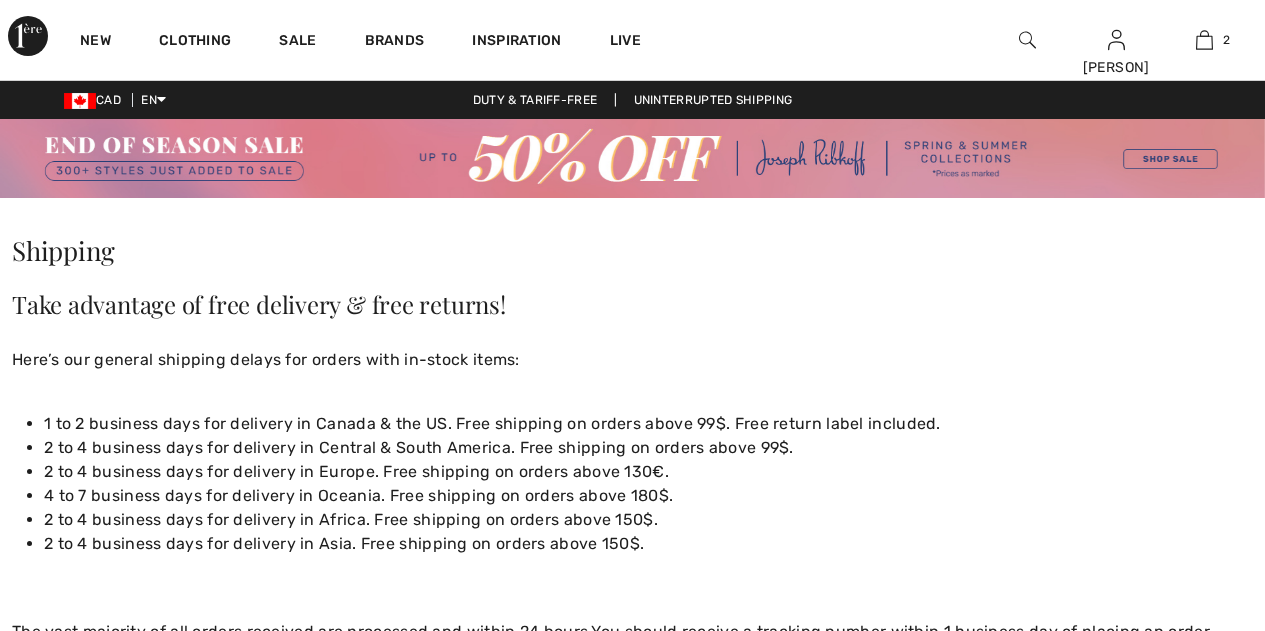 scroll, scrollTop: 0, scrollLeft: 0, axis: both 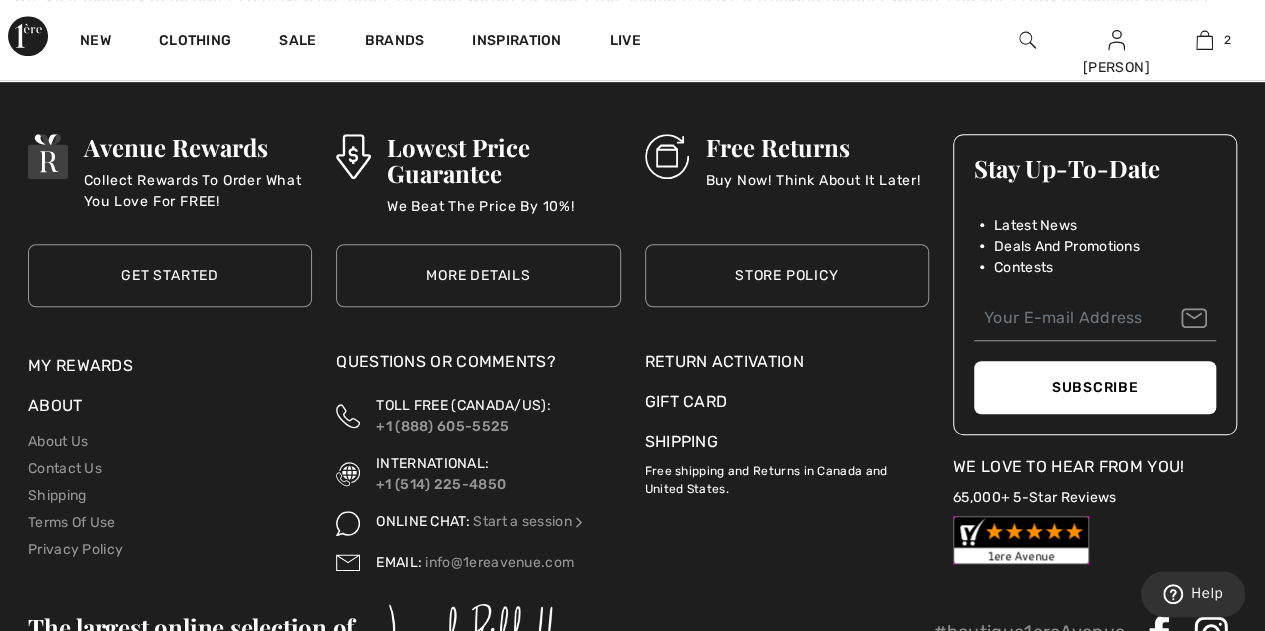 click on "Store Policy" at bounding box center [787, 275] 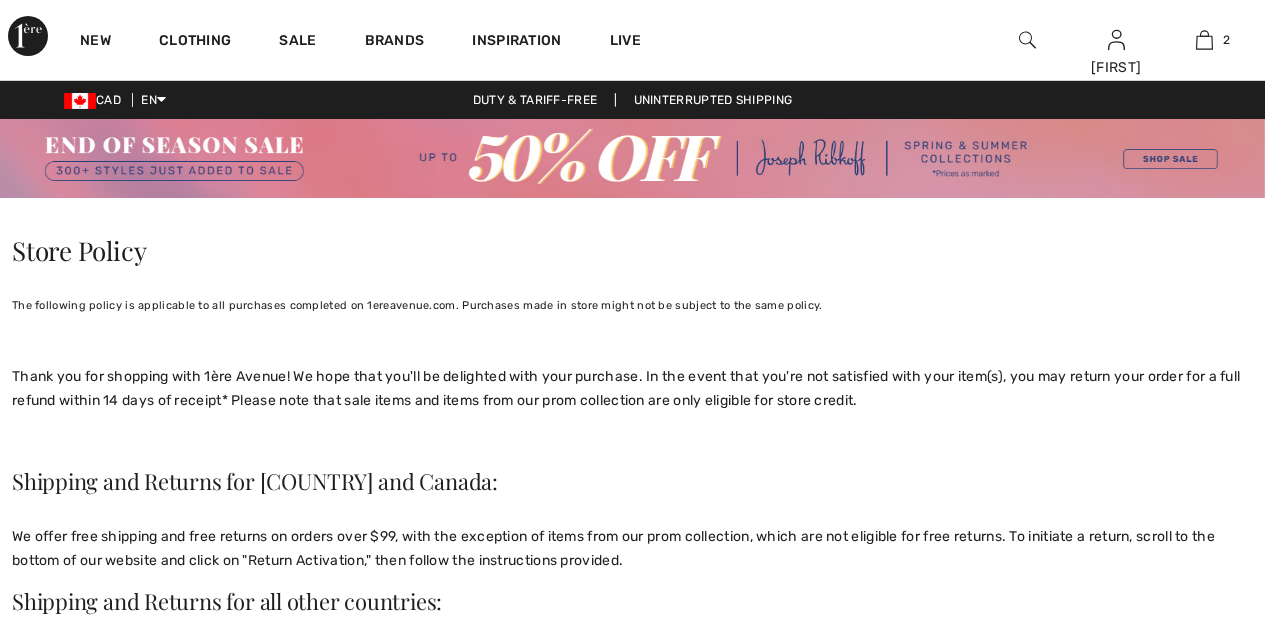 scroll, scrollTop: 0, scrollLeft: 0, axis: both 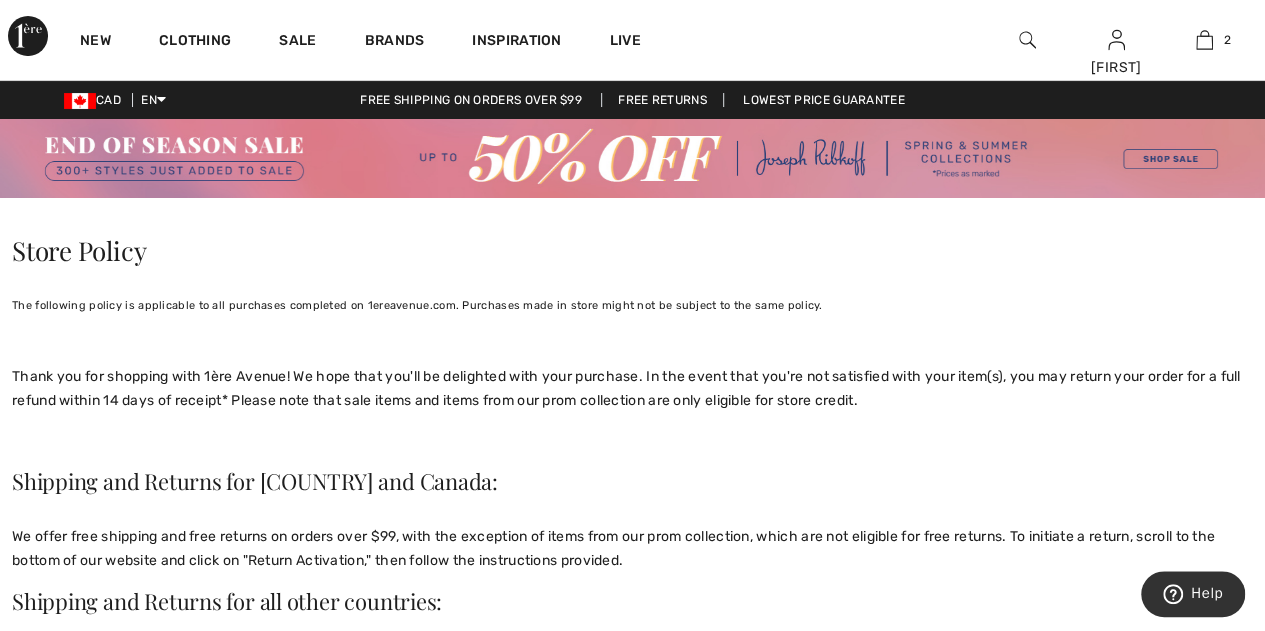 click at bounding box center [1027, 40] 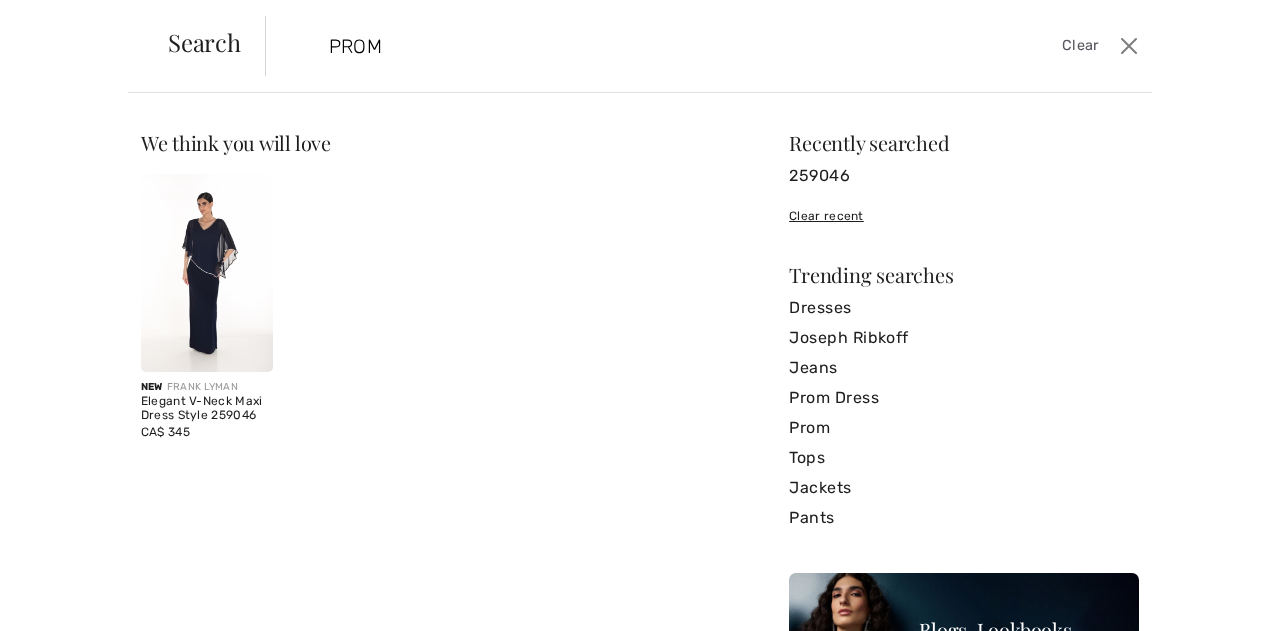 type on "PROM" 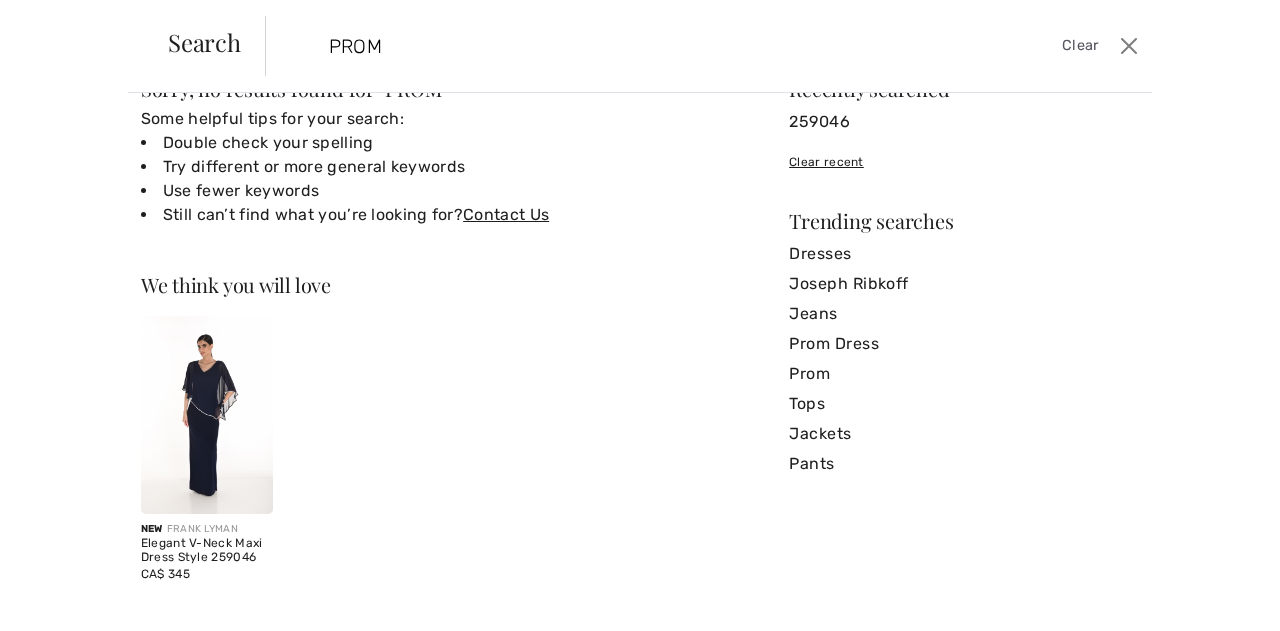 scroll, scrollTop: 64, scrollLeft: 0, axis: vertical 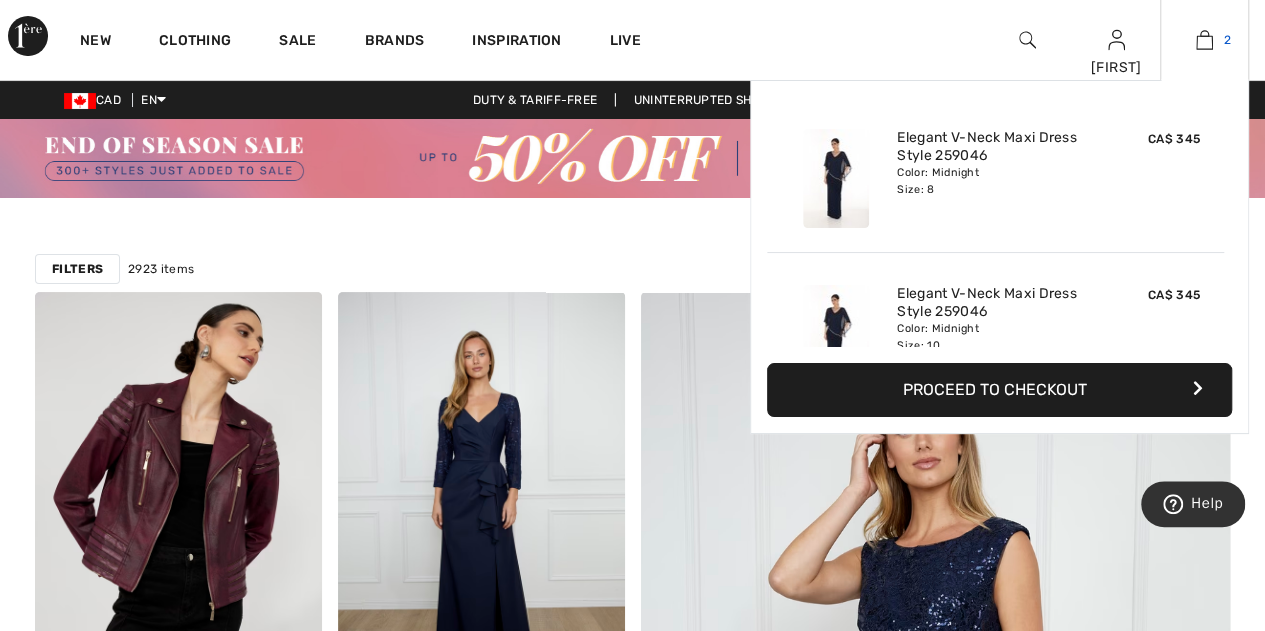 click at bounding box center [1204, 40] 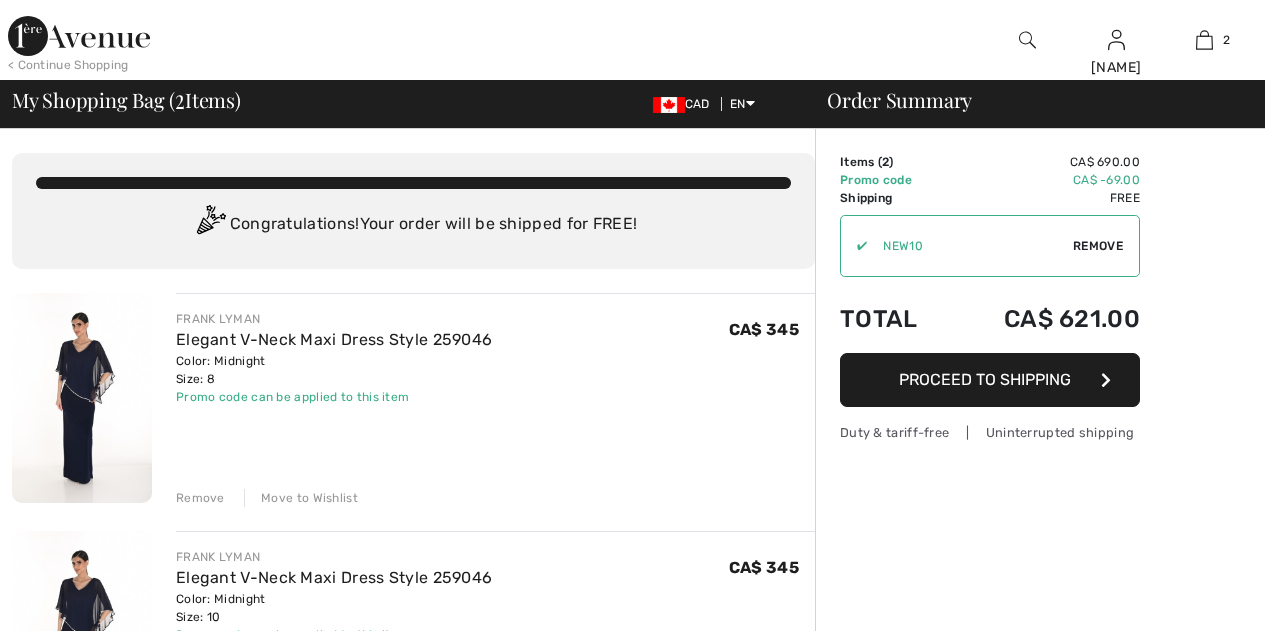 scroll, scrollTop: 0, scrollLeft: 0, axis: both 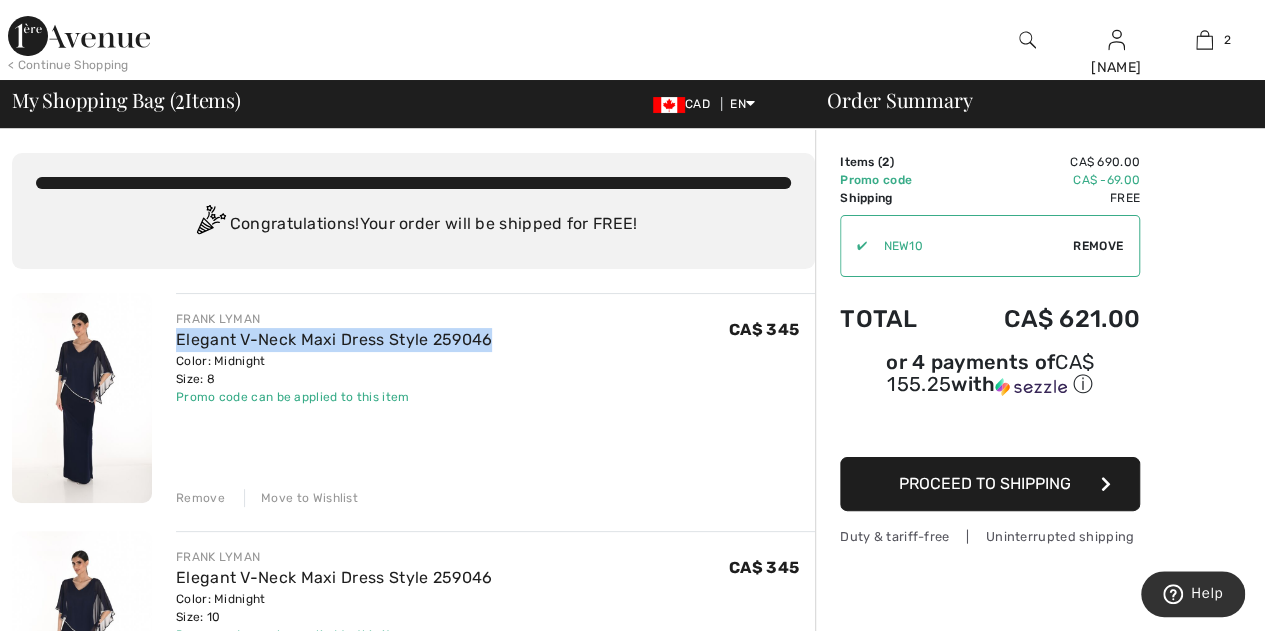 drag, startPoint x: 548, startPoint y: 333, endPoint x: 175, endPoint y: 349, distance: 373.34302 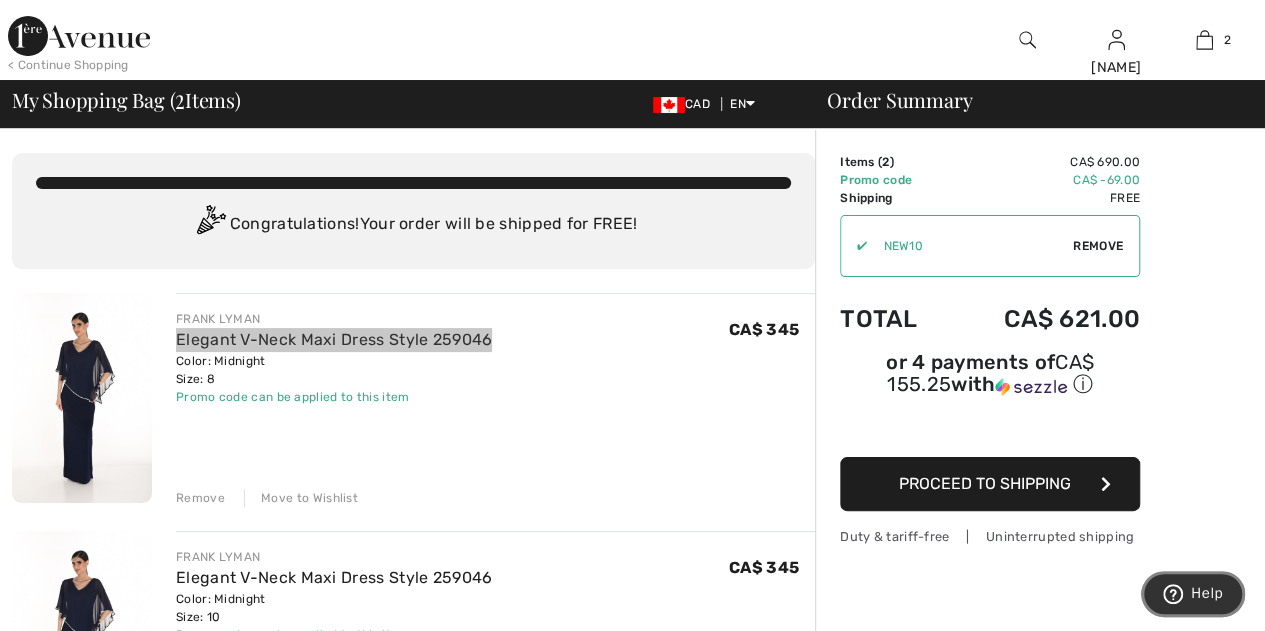 click on "Help" at bounding box center (1207, 593) 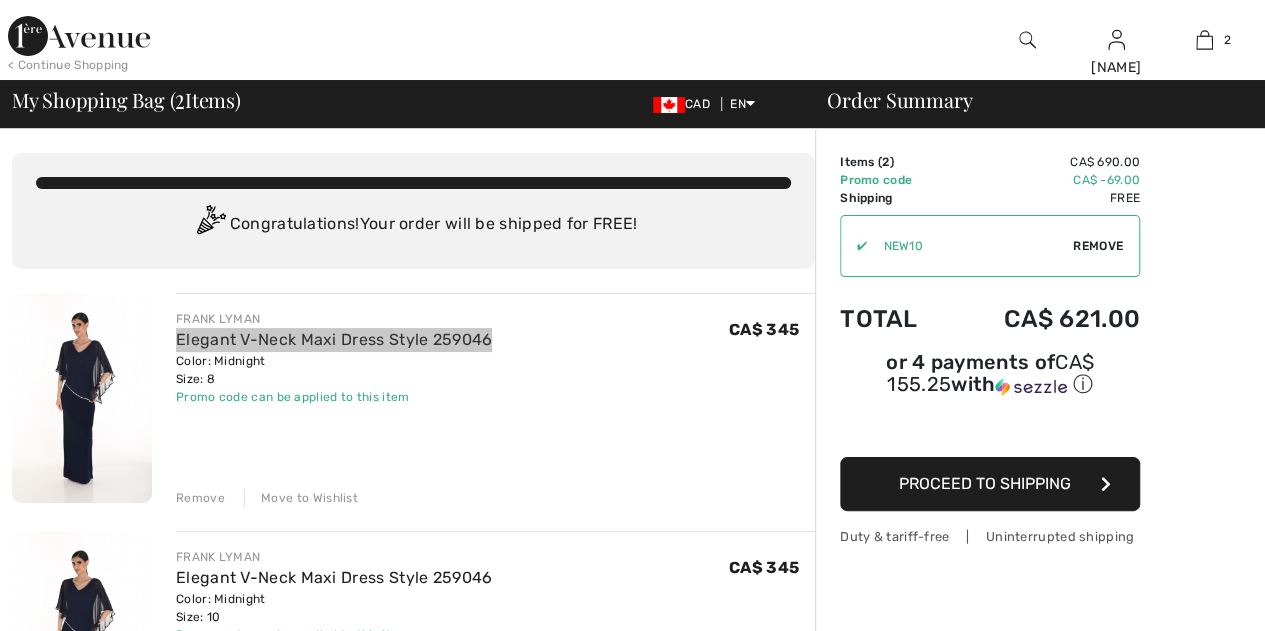 scroll, scrollTop: 0, scrollLeft: 0, axis: both 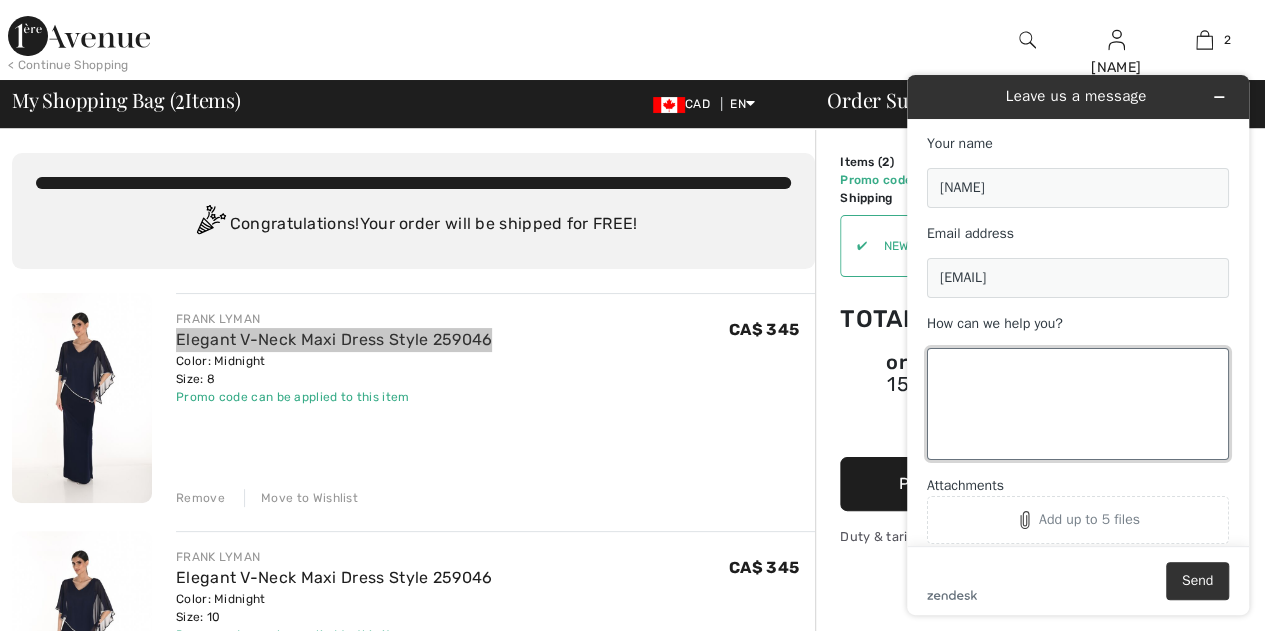 click on "How can we help you?" at bounding box center (1078, 404) 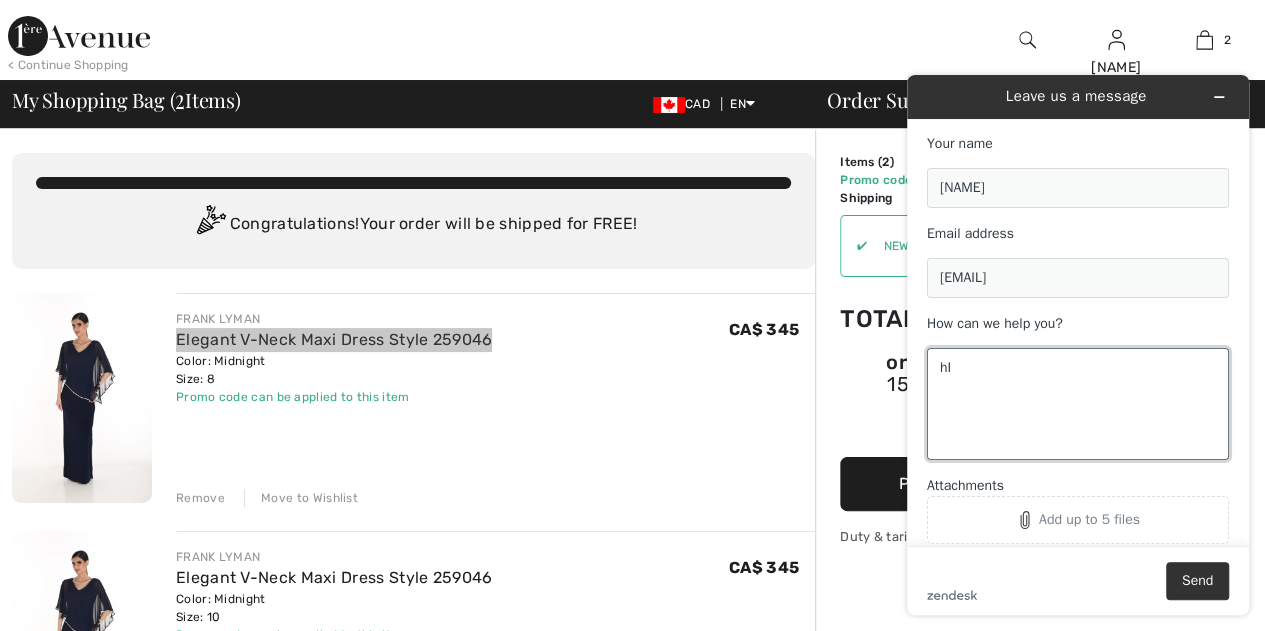 type on "h" 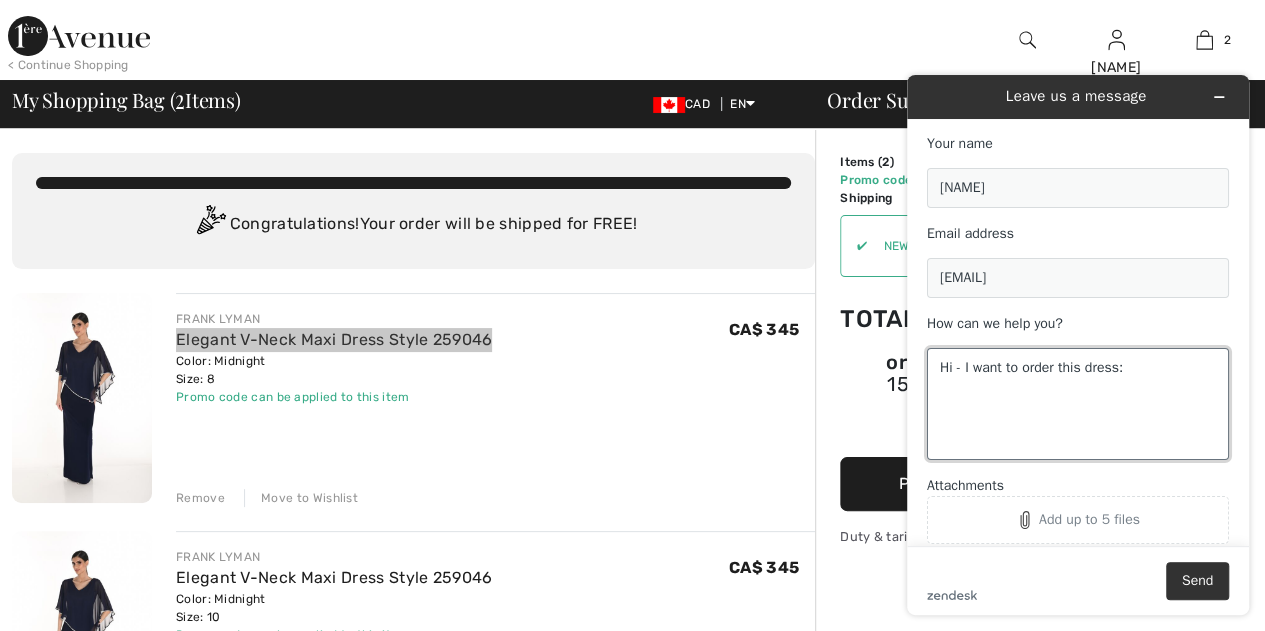 paste on "Elegant V-Neck Maxi Dress Style 259046" 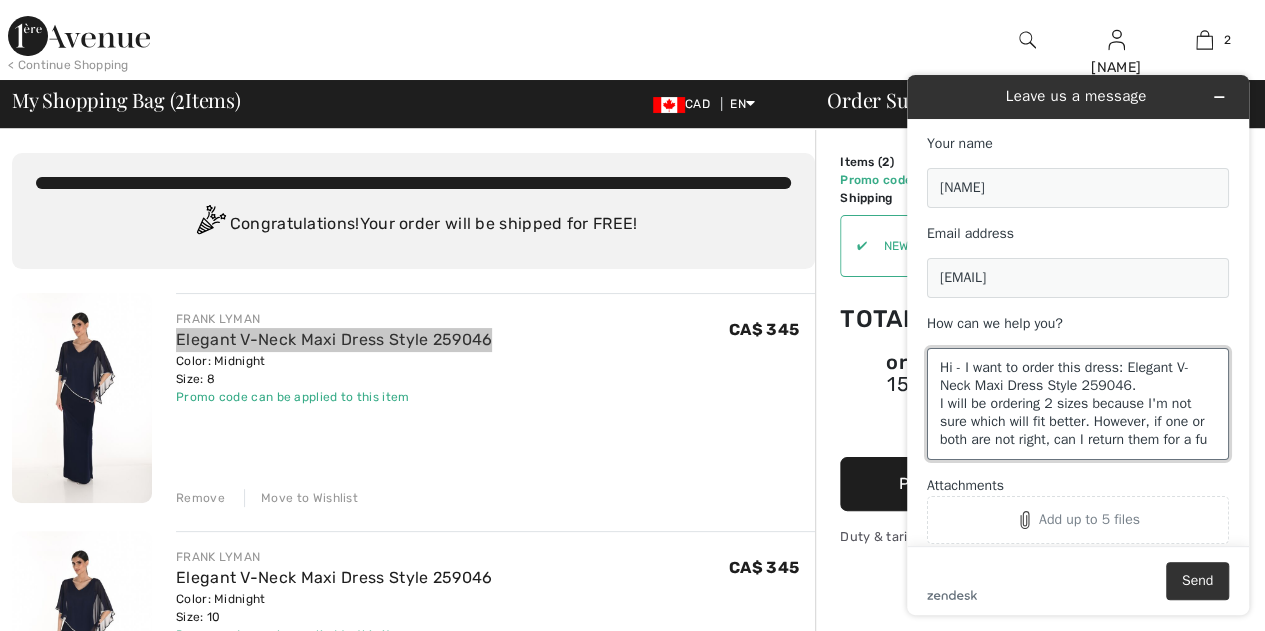 scroll, scrollTop: 8, scrollLeft: 0, axis: vertical 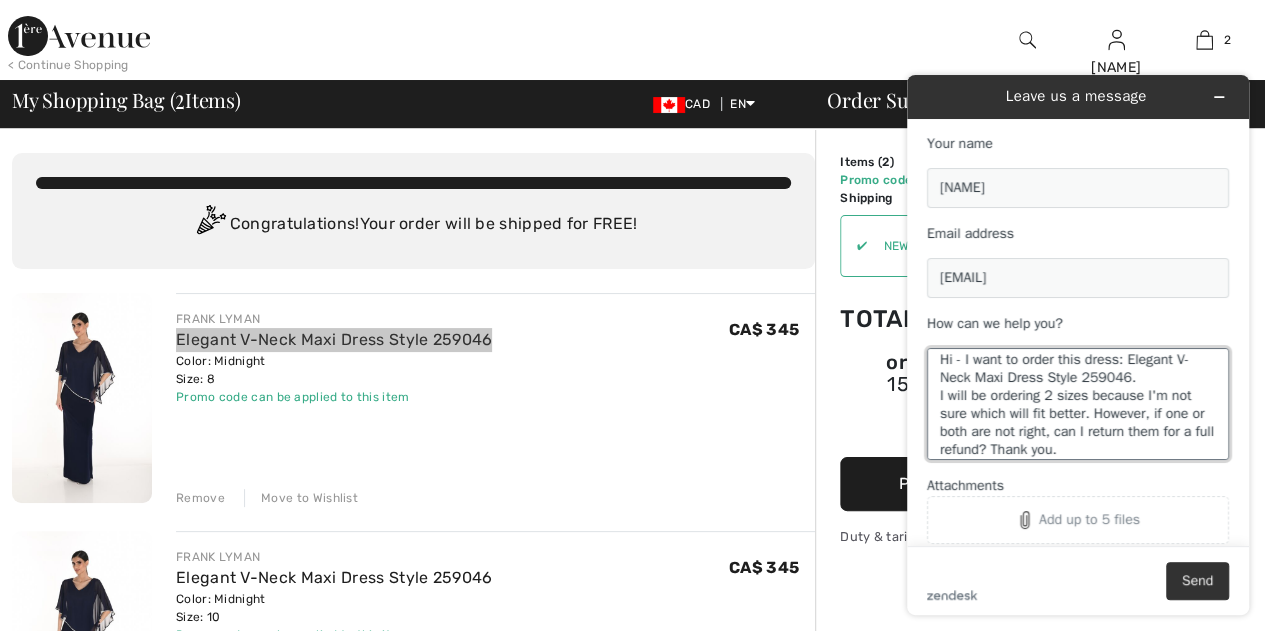 type on "Hi - I want to order this dress: Elegant V-Neck Maxi Dress Style 259046.
I will be ordering 2 sizes because I'm not sure which will fit better. However, if one or both are not right, can I return them for a full refund? Thank you." 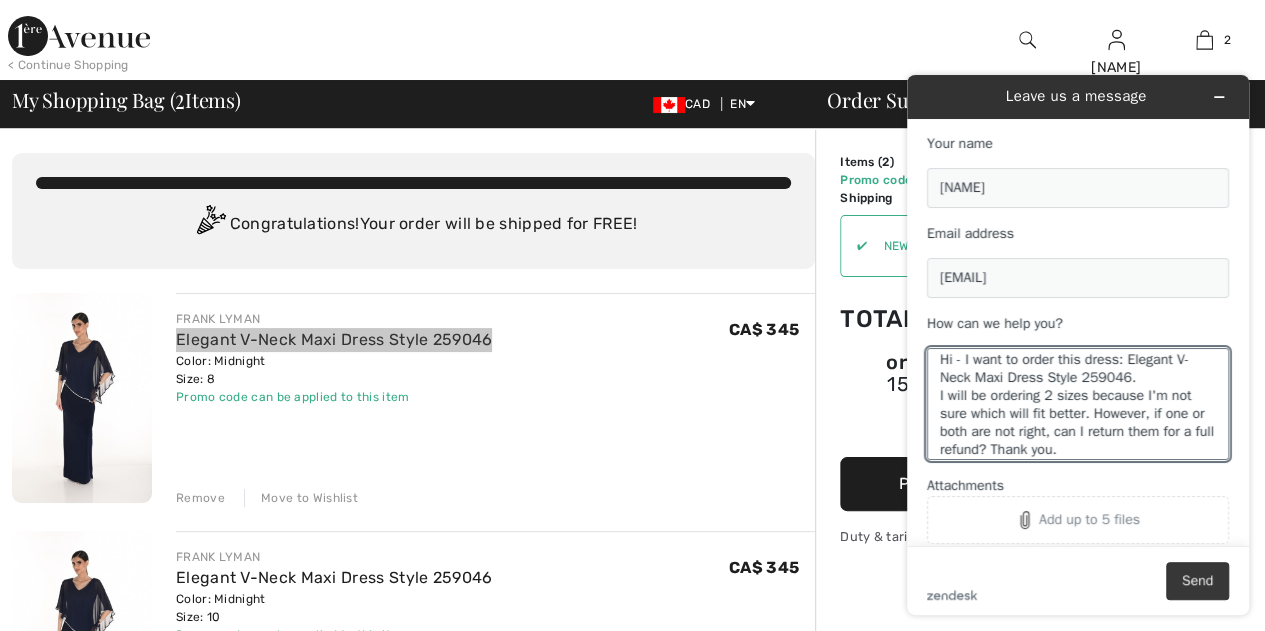 click on "Send" at bounding box center [1197, 581] 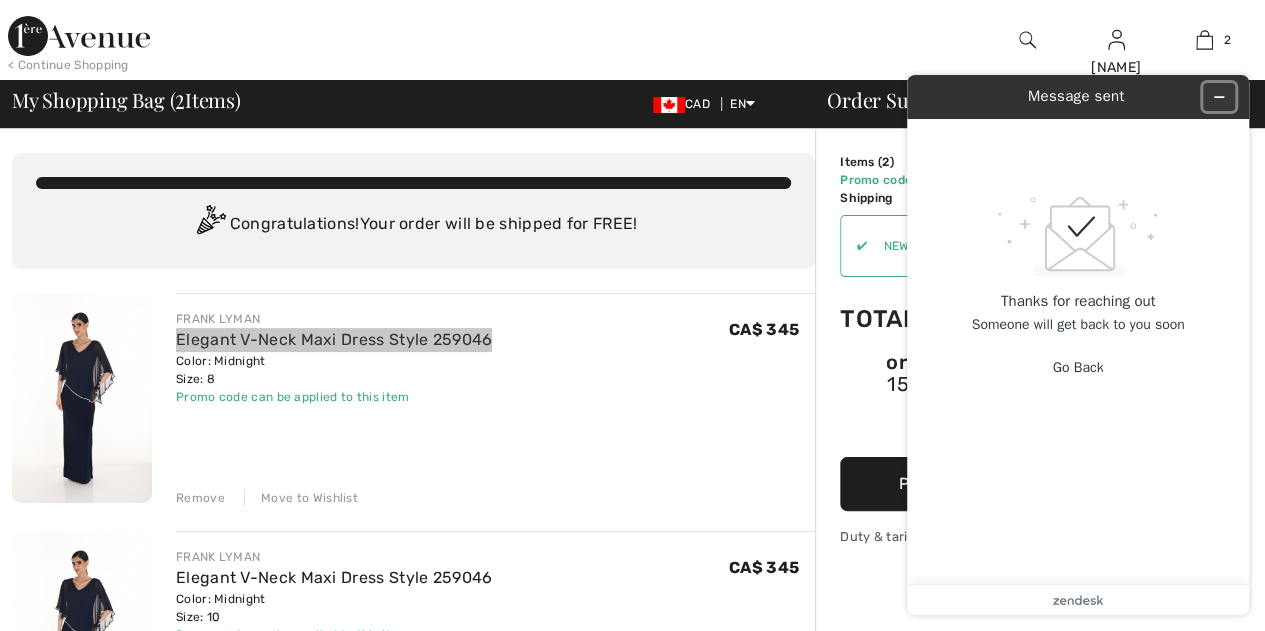 click 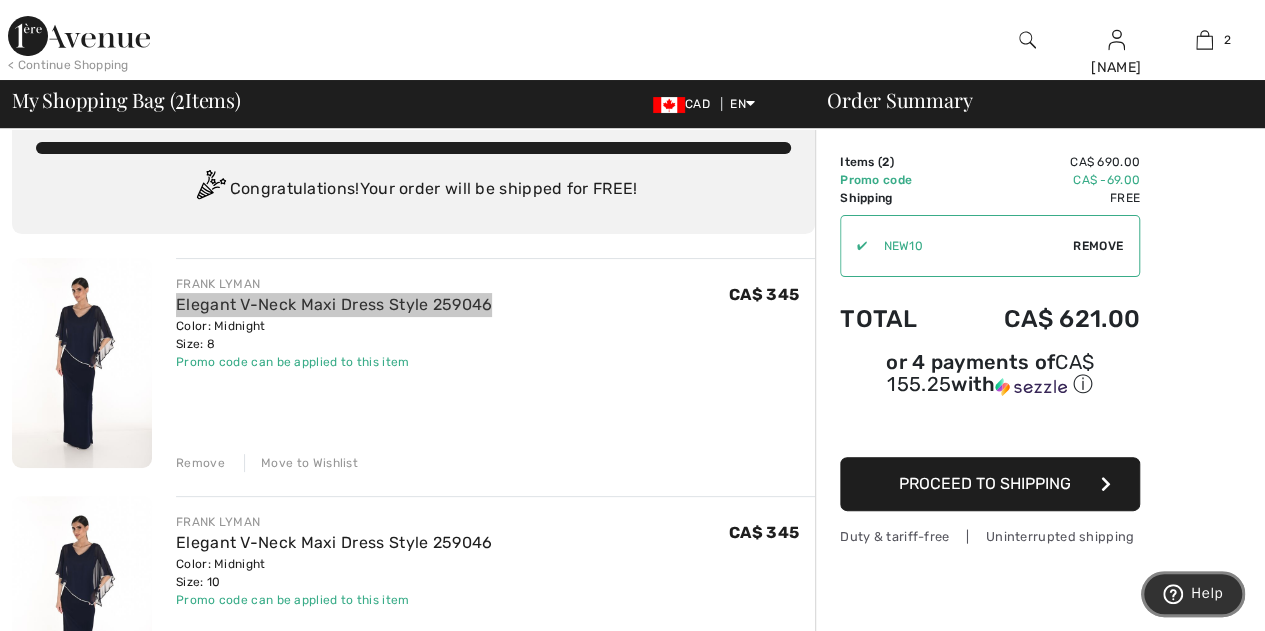 scroll, scrollTop: 0, scrollLeft: 0, axis: both 